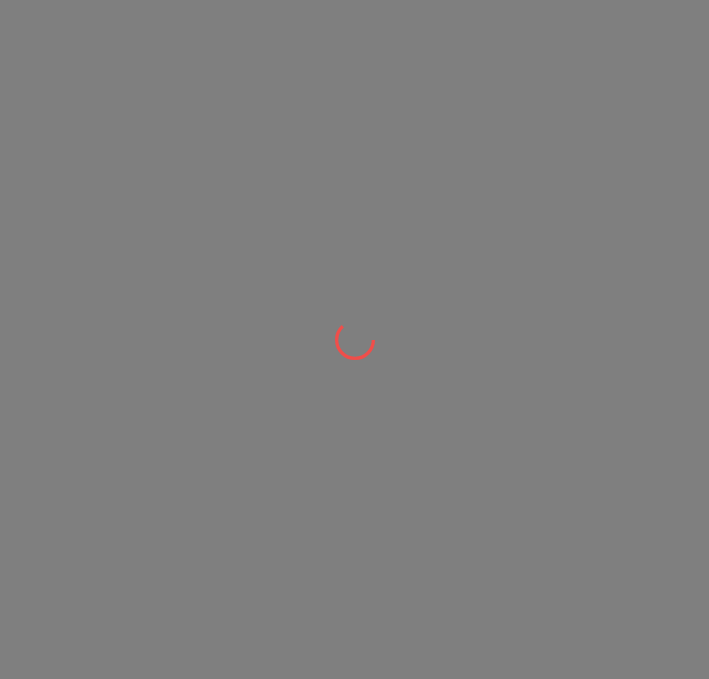 scroll, scrollTop: 0, scrollLeft: 0, axis: both 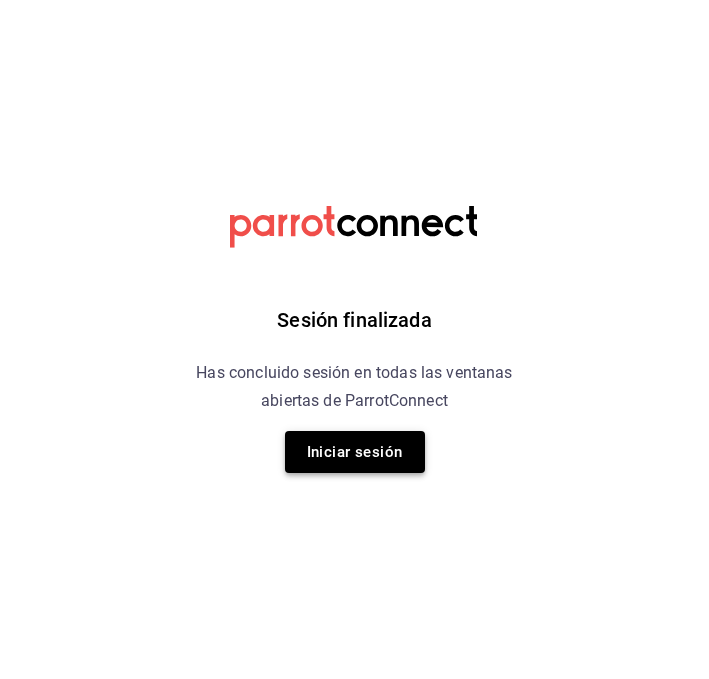 click on "Iniciar sesión" at bounding box center [355, 452] 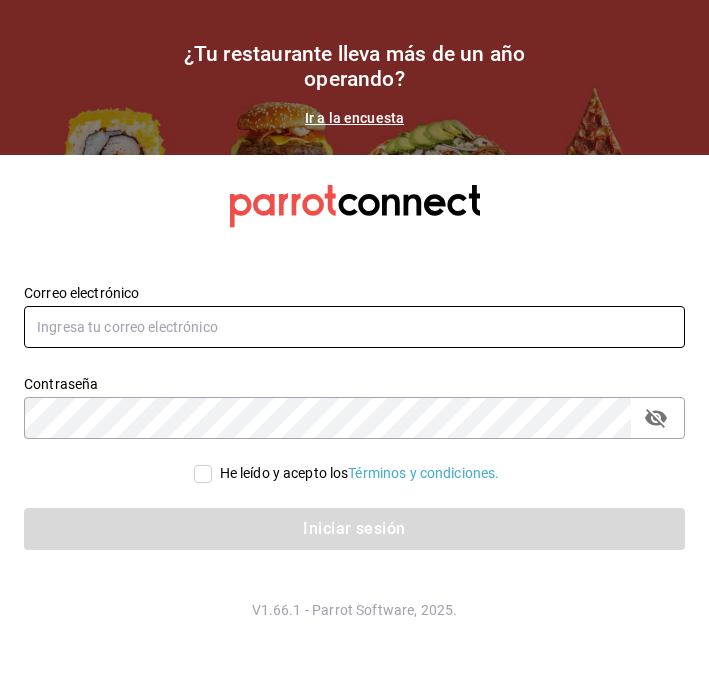 type on "[USERNAME]@[DOMAIN].com" 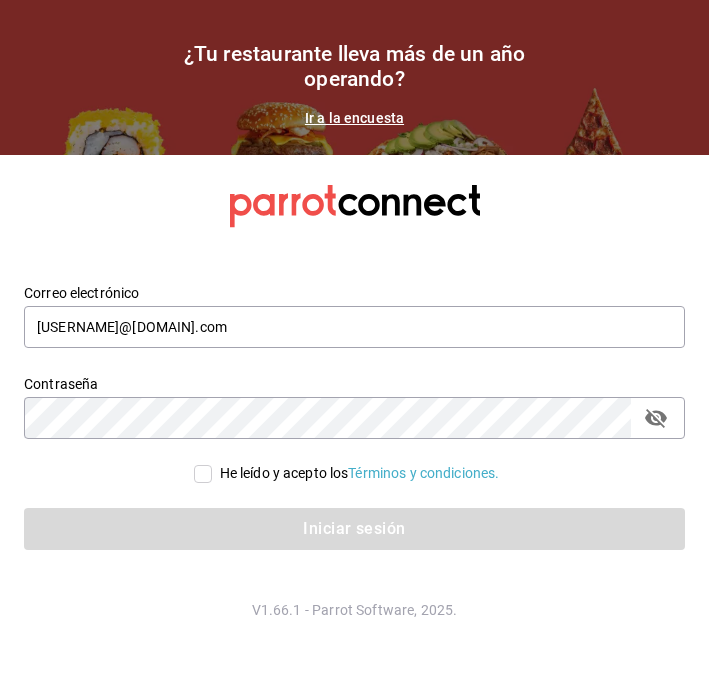 click on "He leído y acepto los  Términos y condiciones." at bounding box center (342, 461) 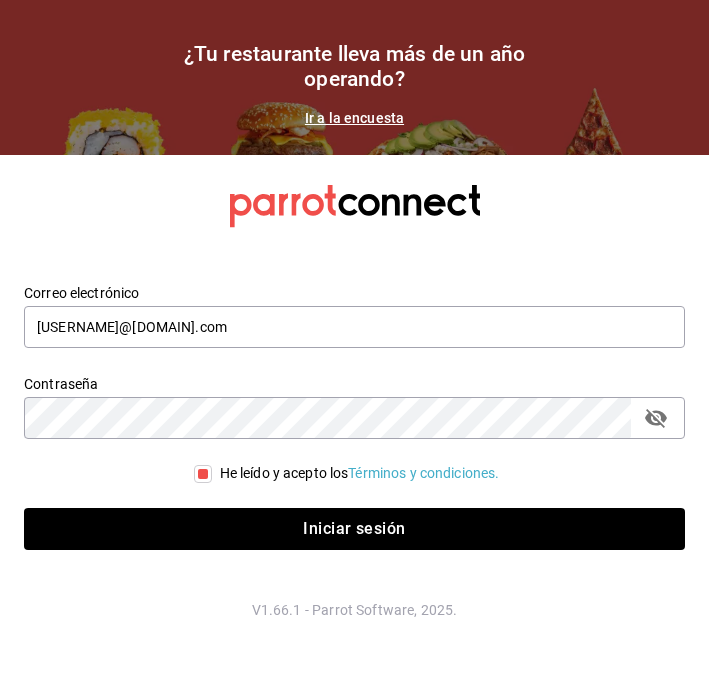 click on "Iniciar sesión" at bounding box center [342, 517] 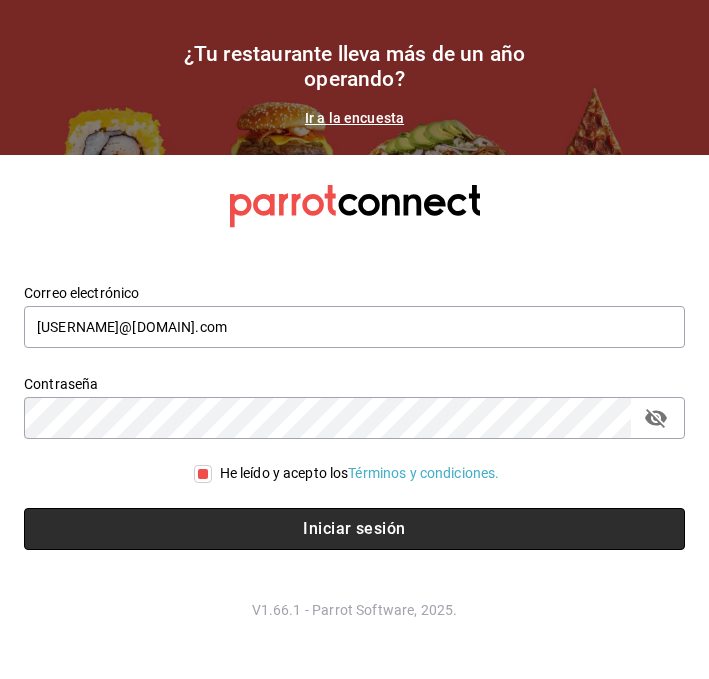 click on "Iniciar sesión" at bounding box center [354, 529] 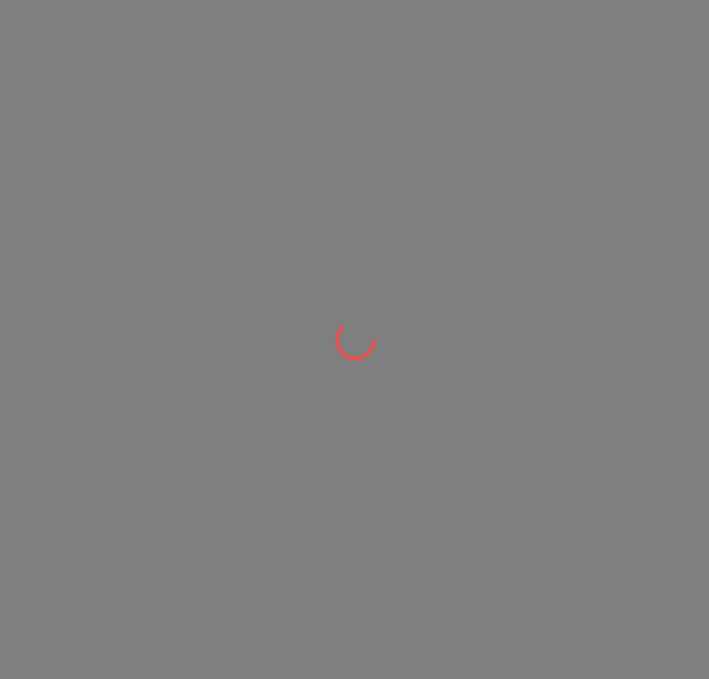scroll, scrollTop: 0, scrollLeft: 0, axis: both 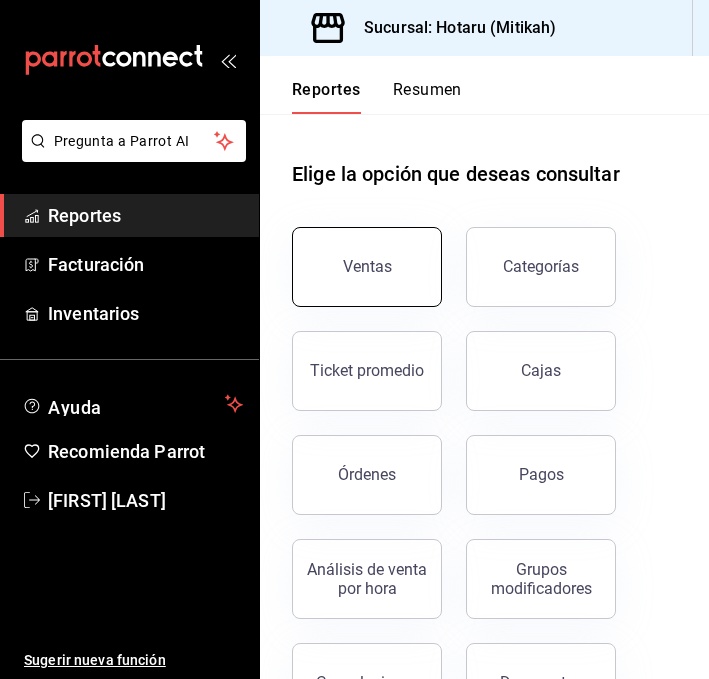 click on "Ventas" at bounding box center (367, 267) 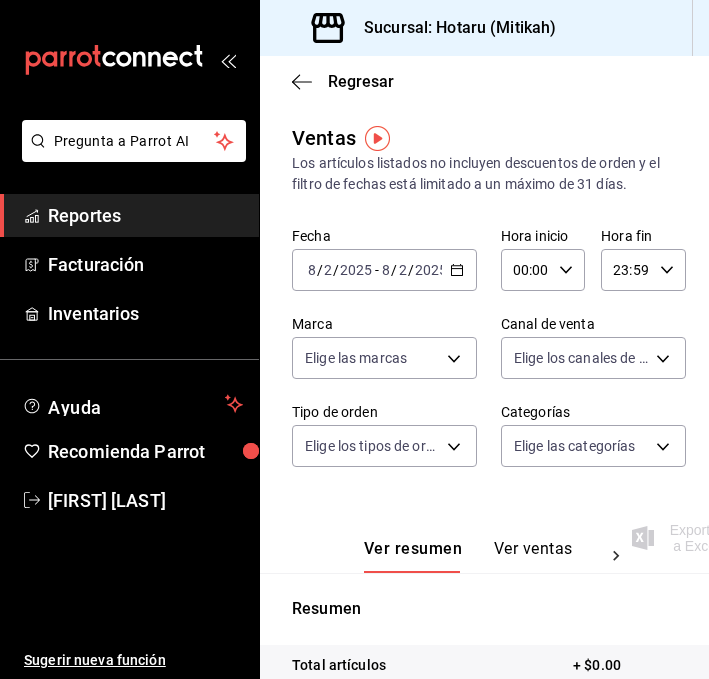 click on "2025-08-02 8 / 2 / 2025 - 2025-08-02 8 / 2 / 2025" at bounding box center (384, 270) 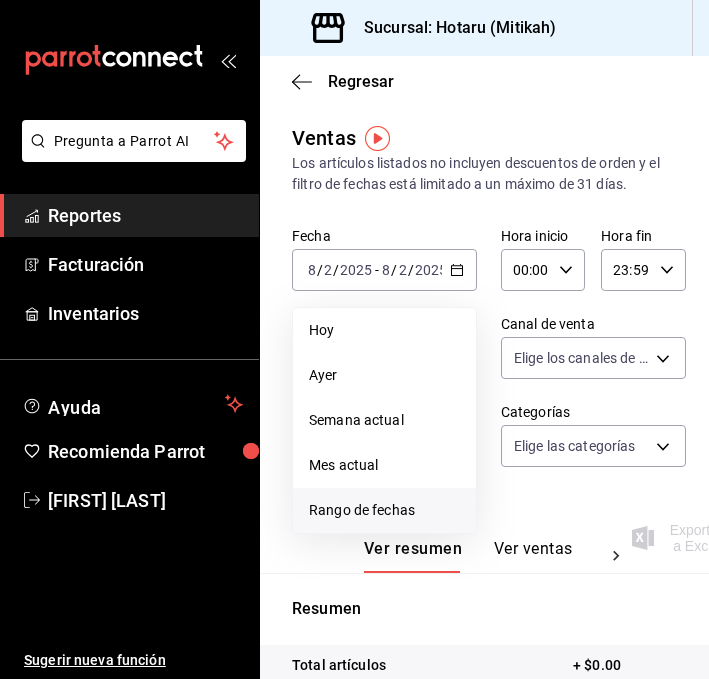 click on "Rango de fechas" at bounding box center [384, 510] 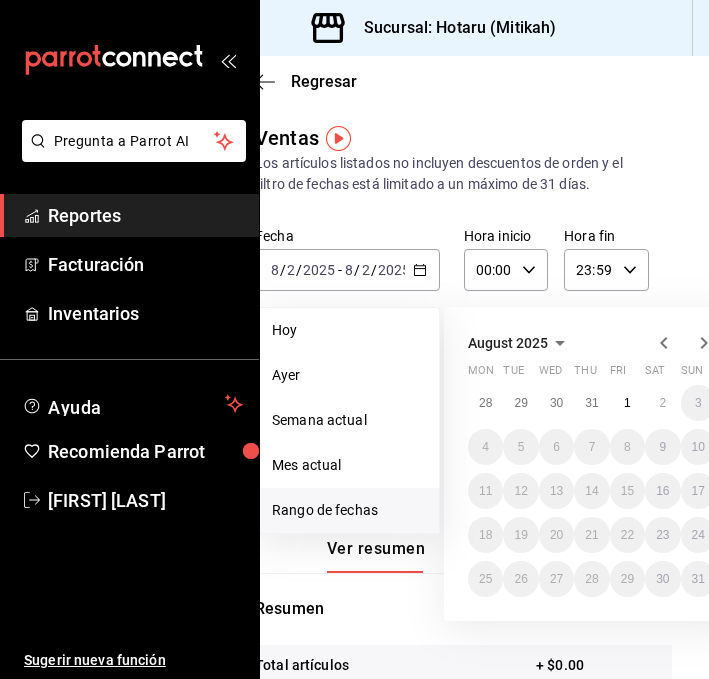 scroll, scrollTop: 0, scrollLeft: 39, axis: horizontal 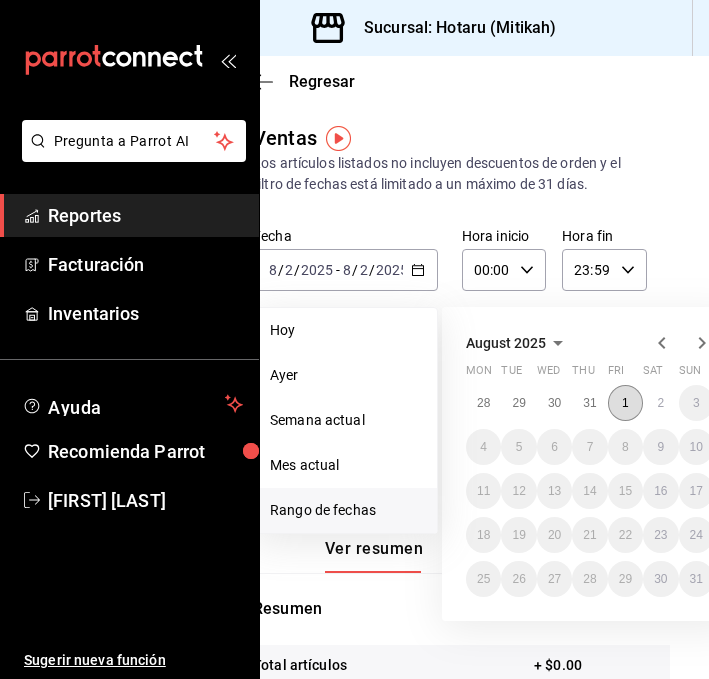 click on "1" at bounding box center (625, 403) 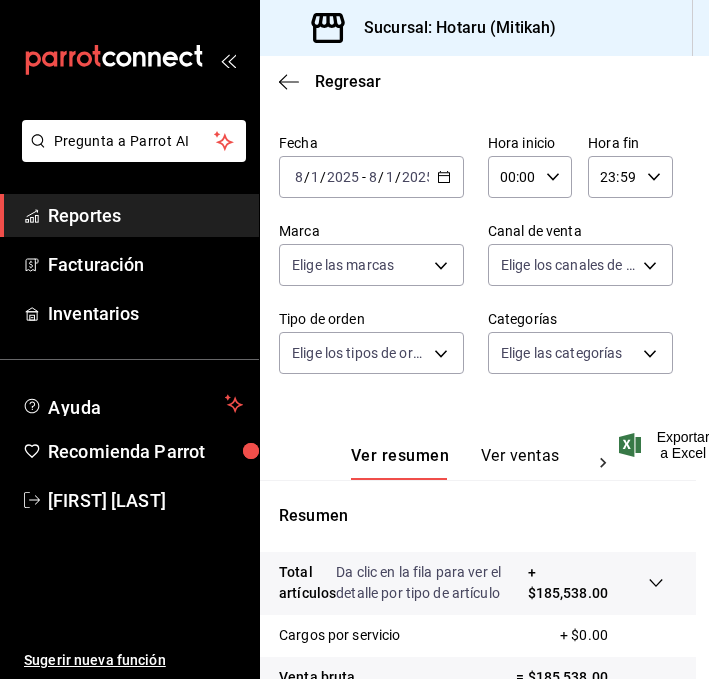 scroll, scrollTop: 0, scrollLeft: 13, axis: horizontal 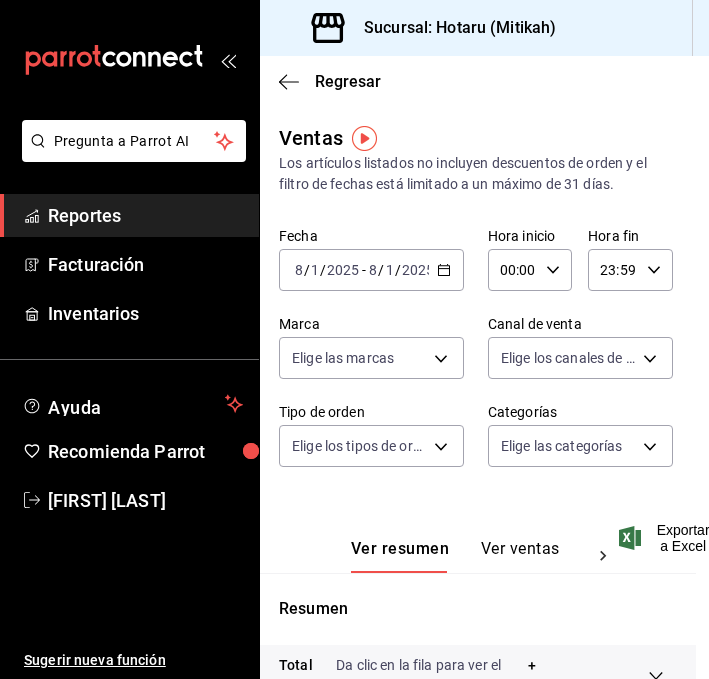 click on "Ver ventas" at bounding box center [520, 556] 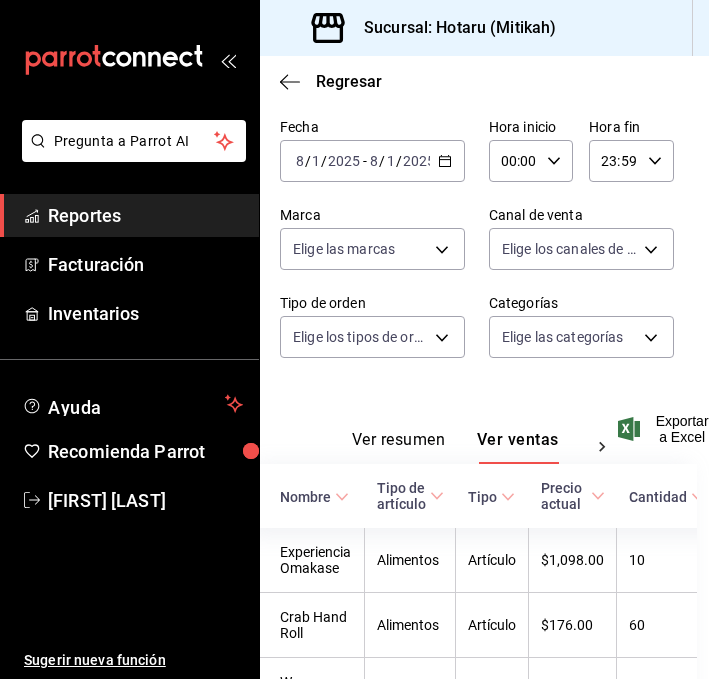 scroll, scrollTop: 212, scrollLeft: 13, axis: both 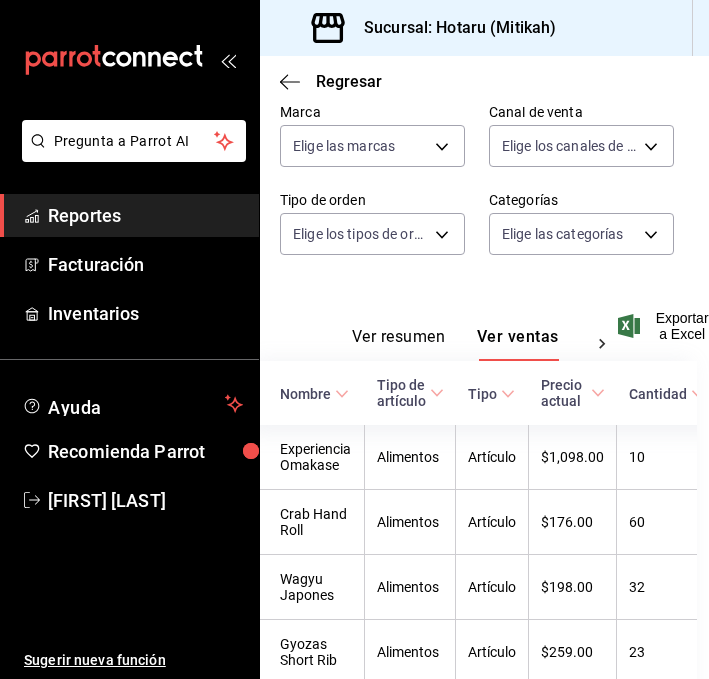 click 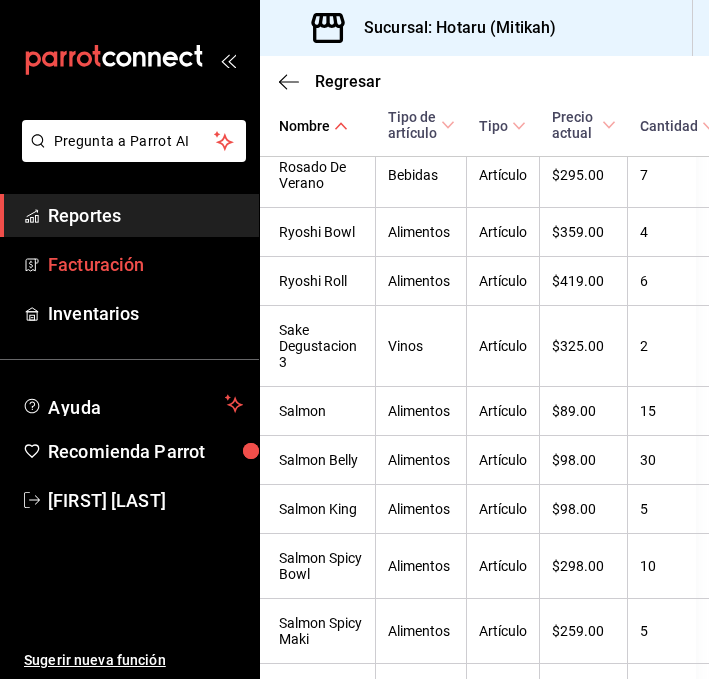 scroll, scrollTop: 6500, scrollLeft: 13, axis: both 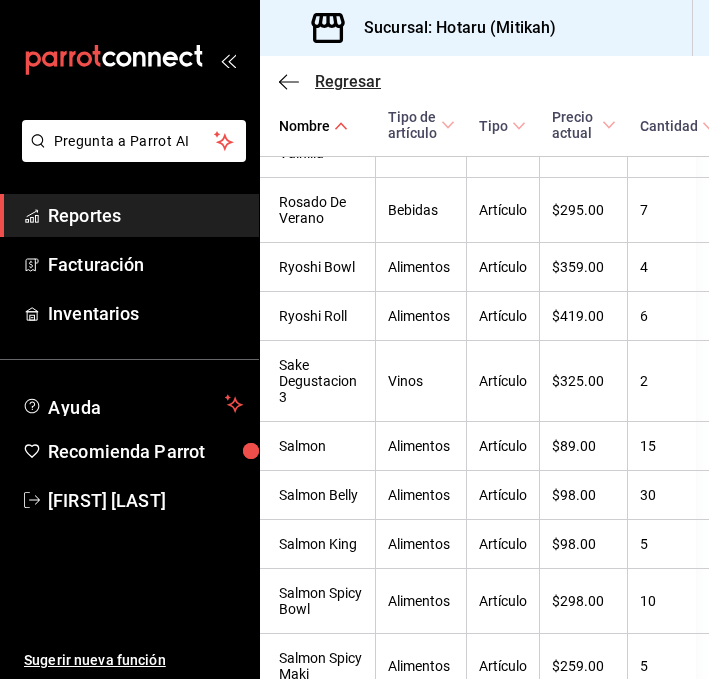 click 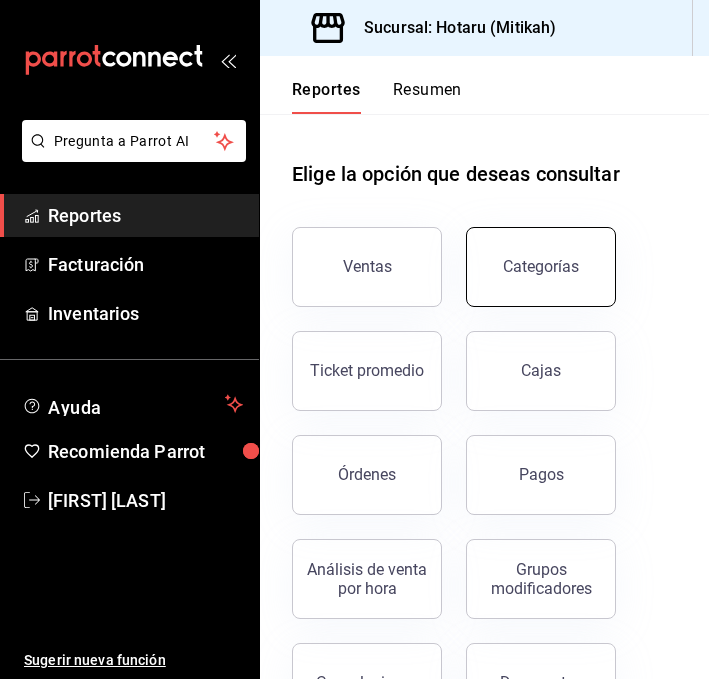 click on "Categorías" at bounding box center [541, 266] 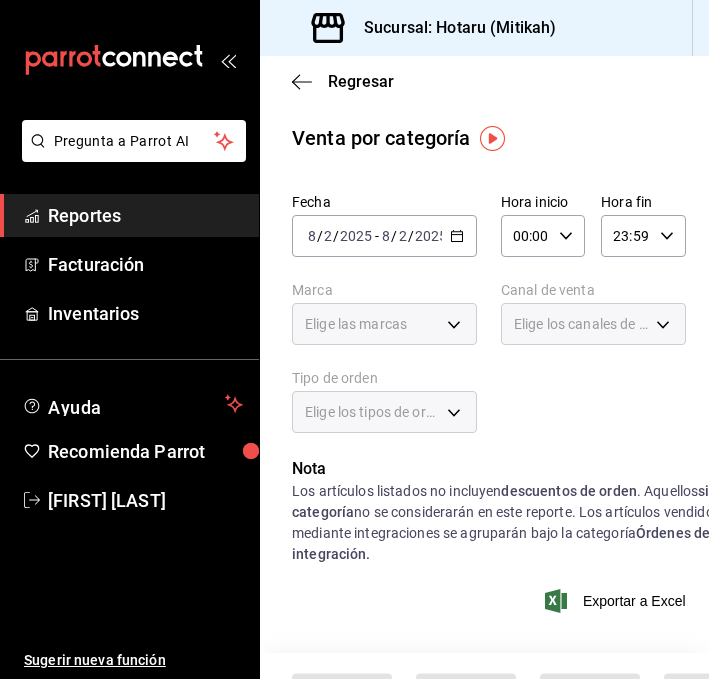 click 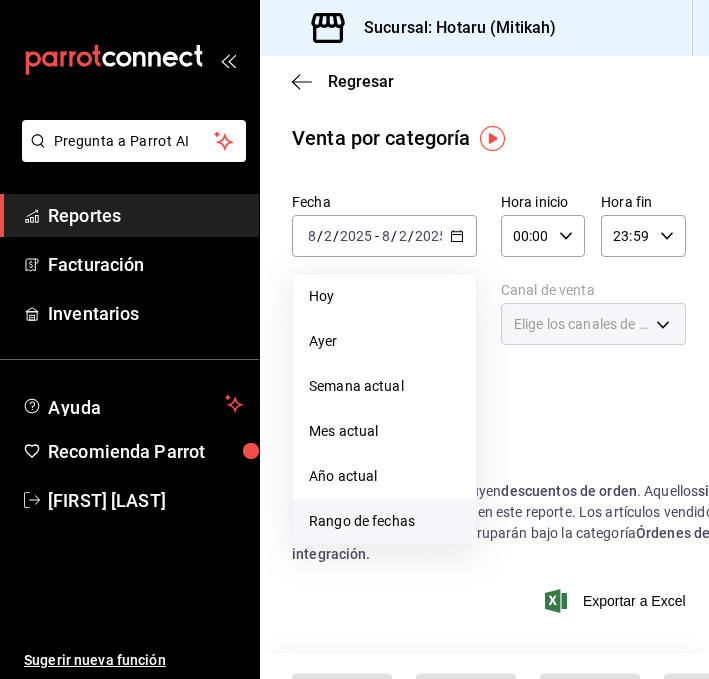 click on "Rango de fechas" at bounding box center (384, 521) 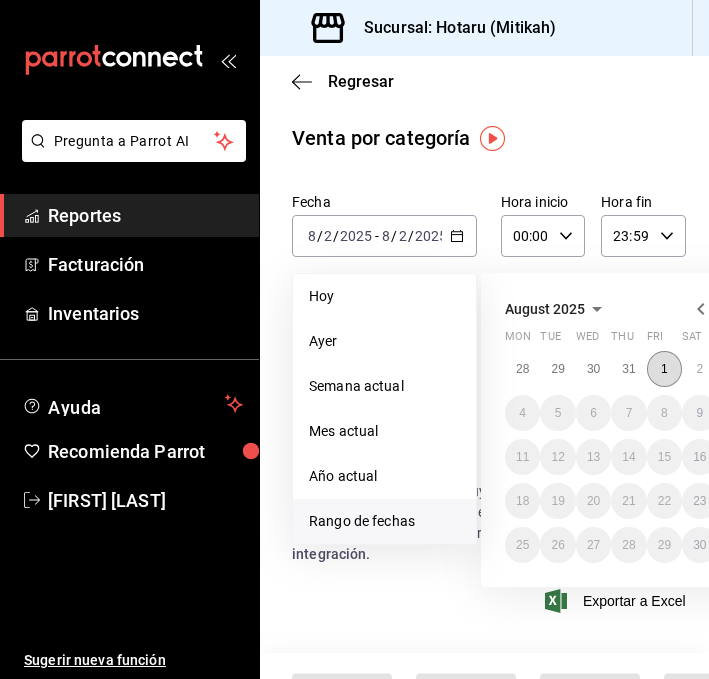 click on "1" at bounding box center (664, 369) 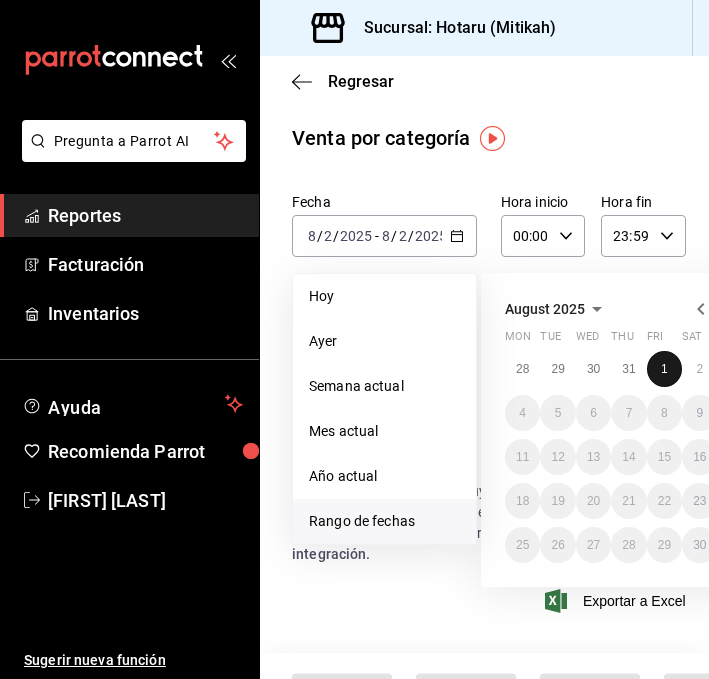 click on "1" at bounding box center (664, 369) 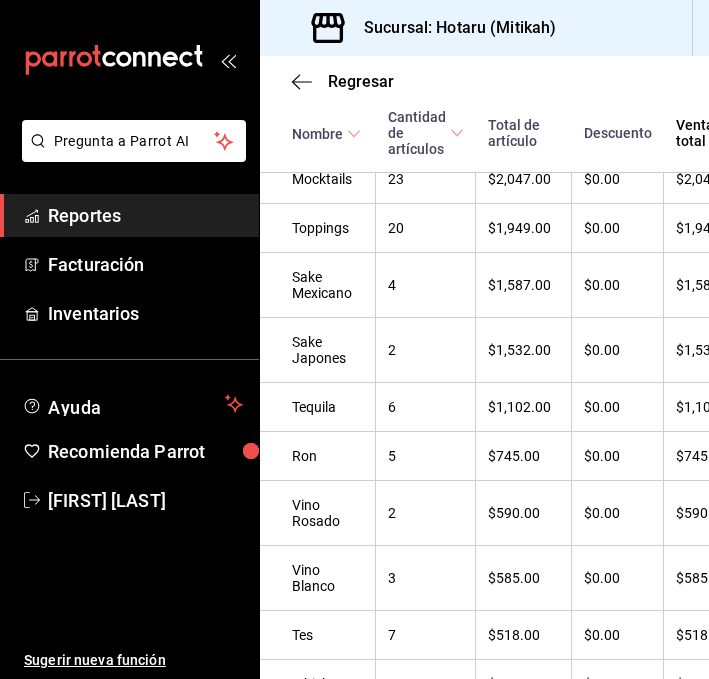 scroll, scrollTop: 1393, scrollLeft: 0, axis: vertical 